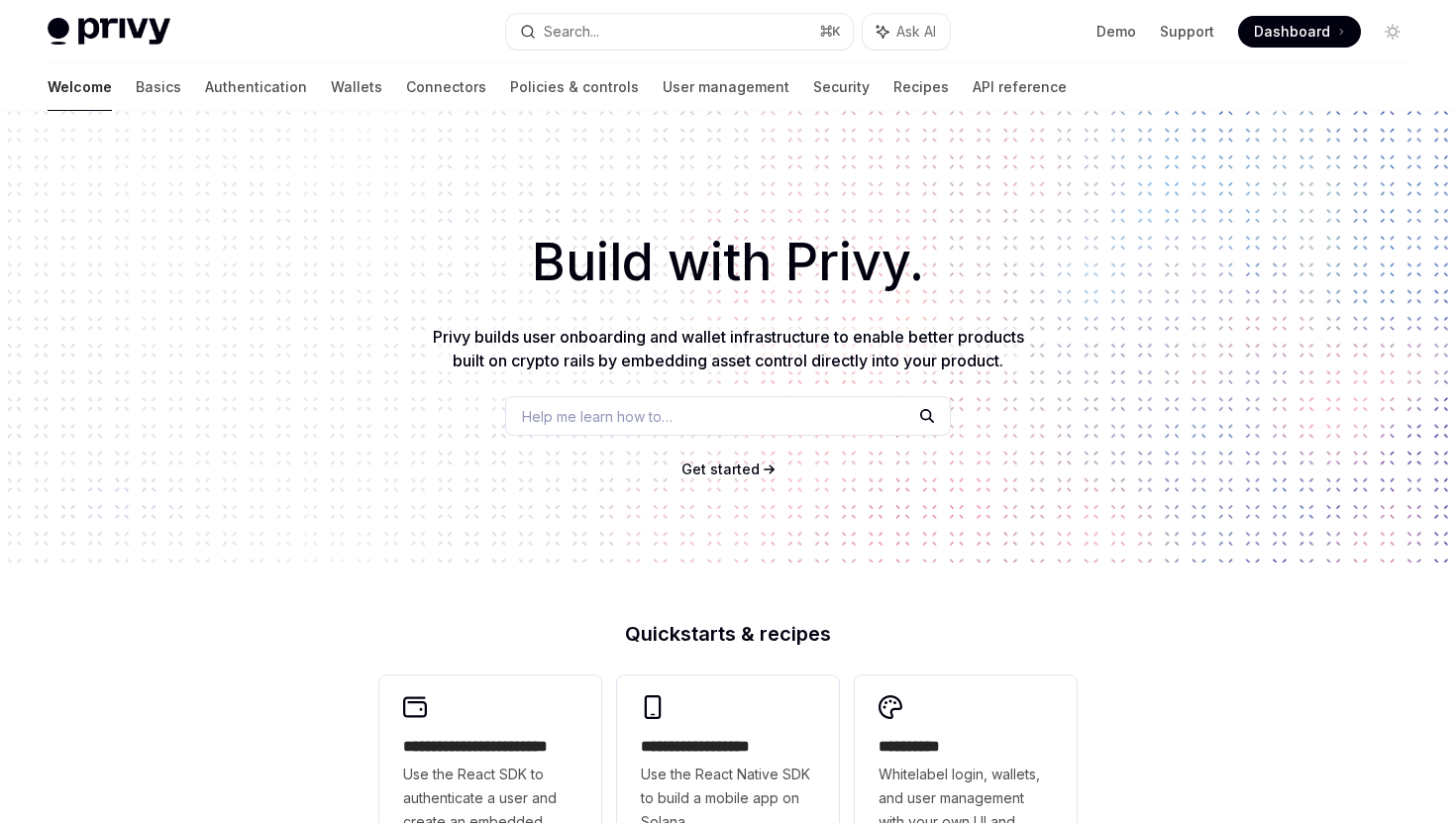 scroll, scrollTop: 528, scrollLeft: 0, axis: vertical 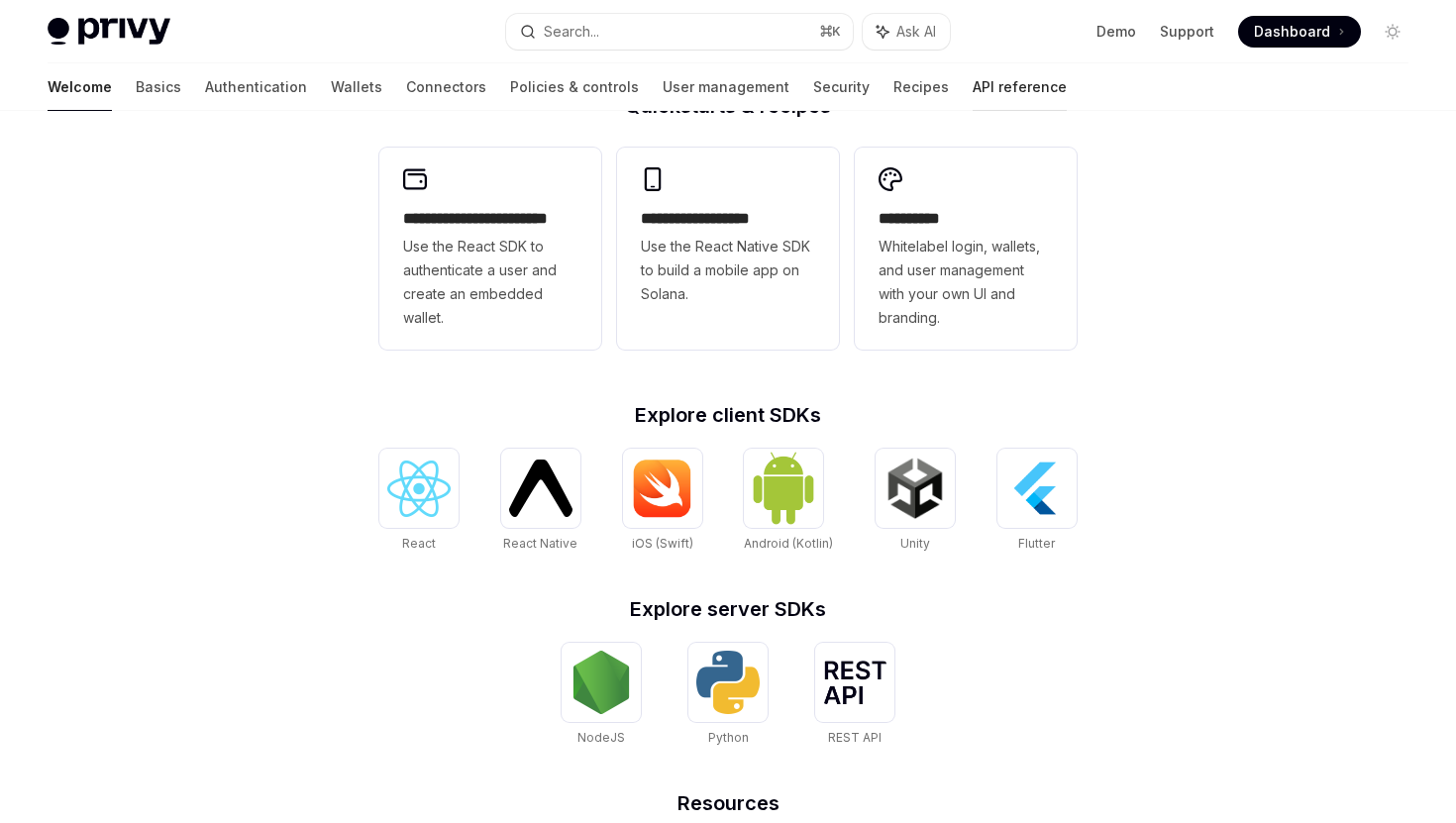 click on "API reference" at bounding box center [1019, 87] 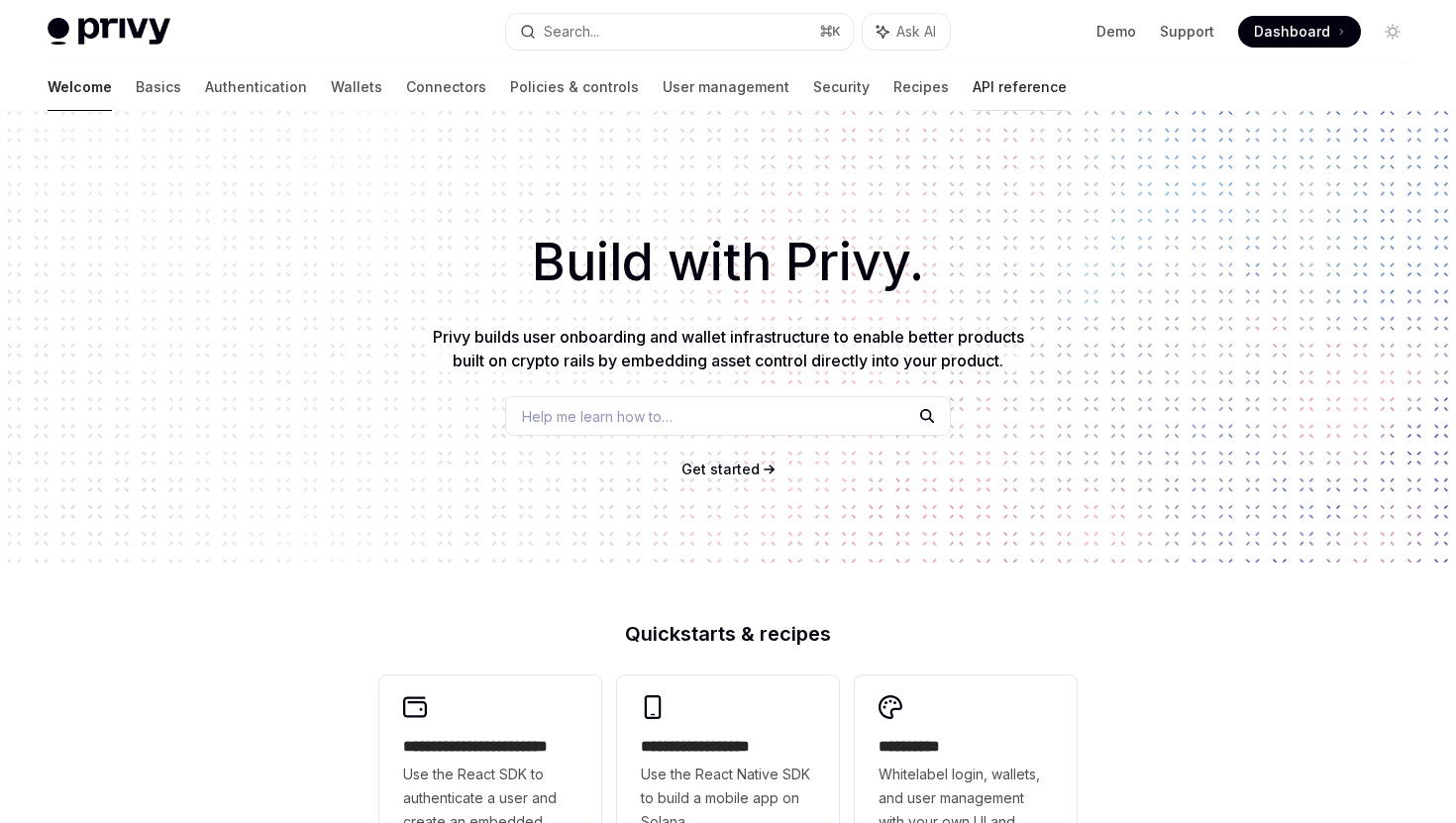 type on "*" 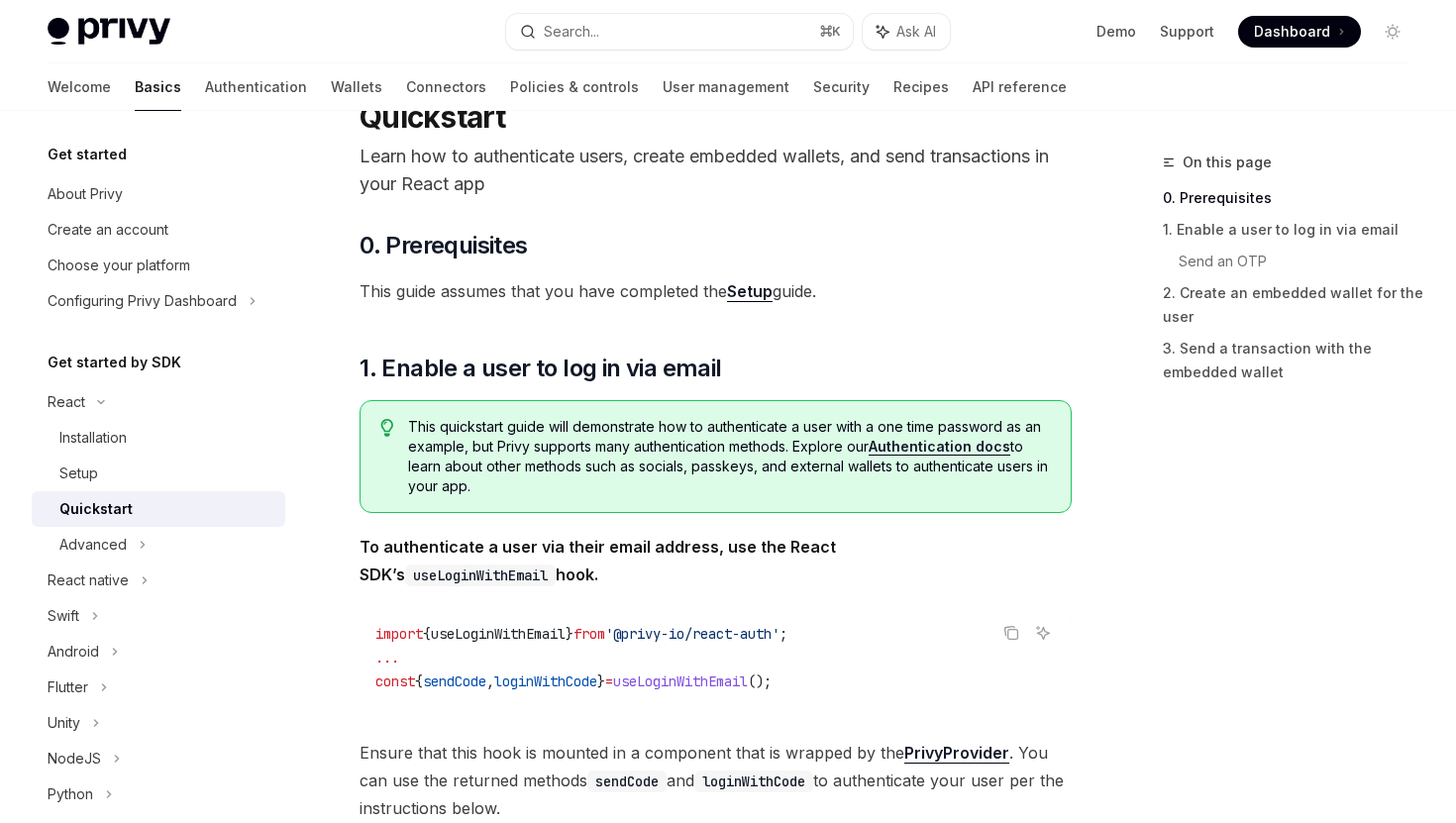 scroll, scrollTop: 0, scrollLeft: 0, axis: both 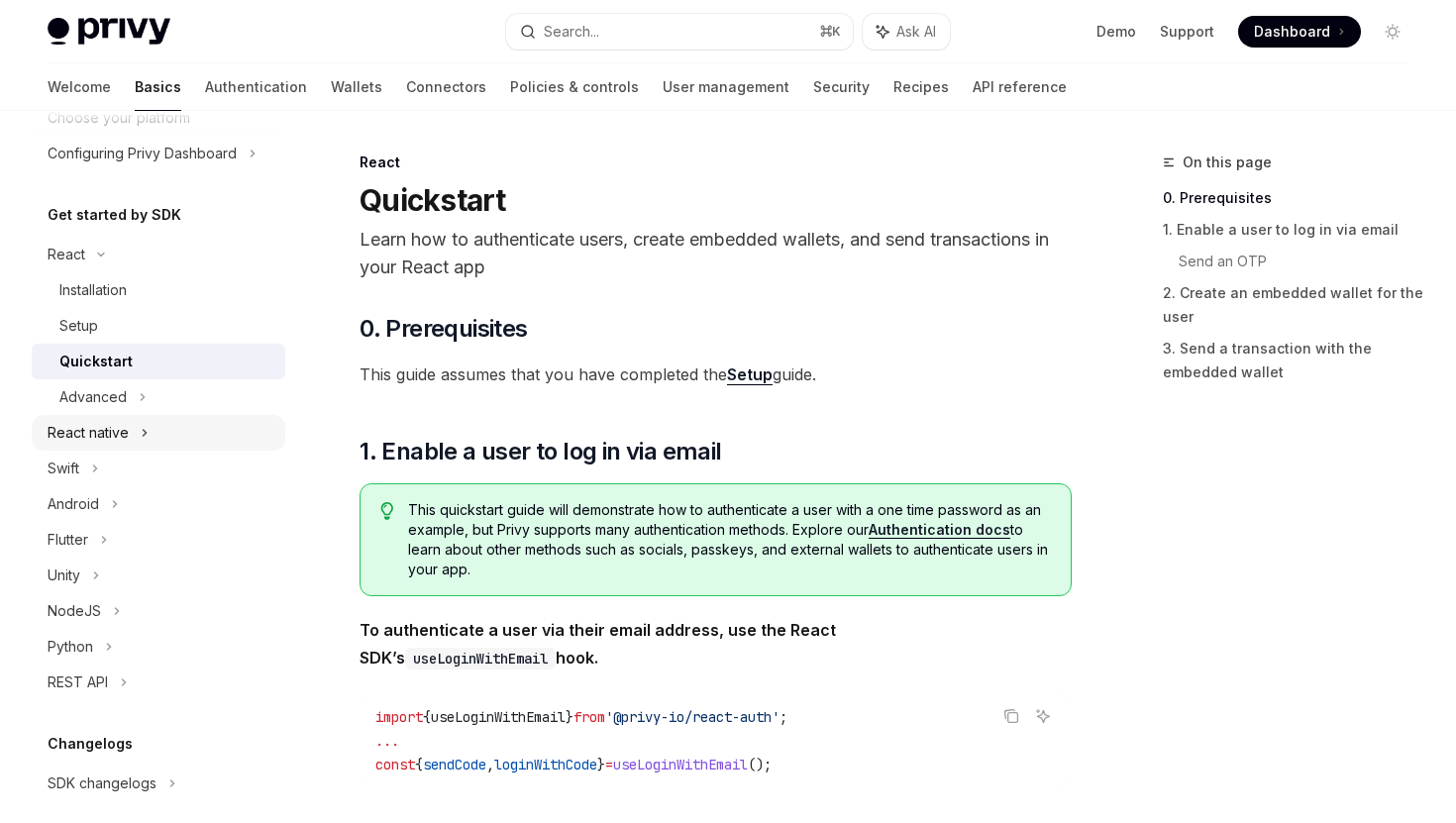 click on "React native" at bounding box center (88, 433) 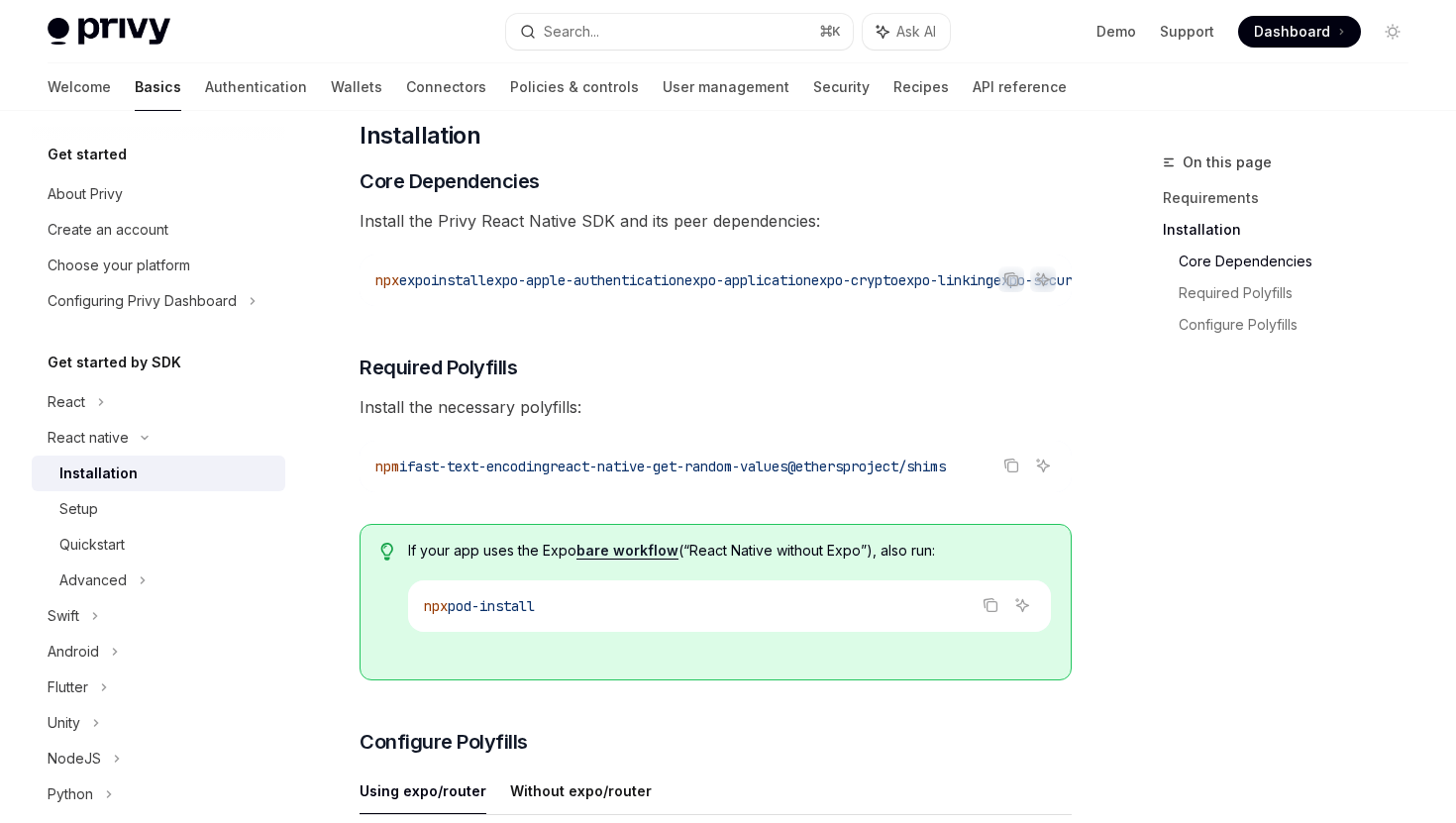 scroll, scrollTop: 308, scrollLeft: 0, axis: vertical 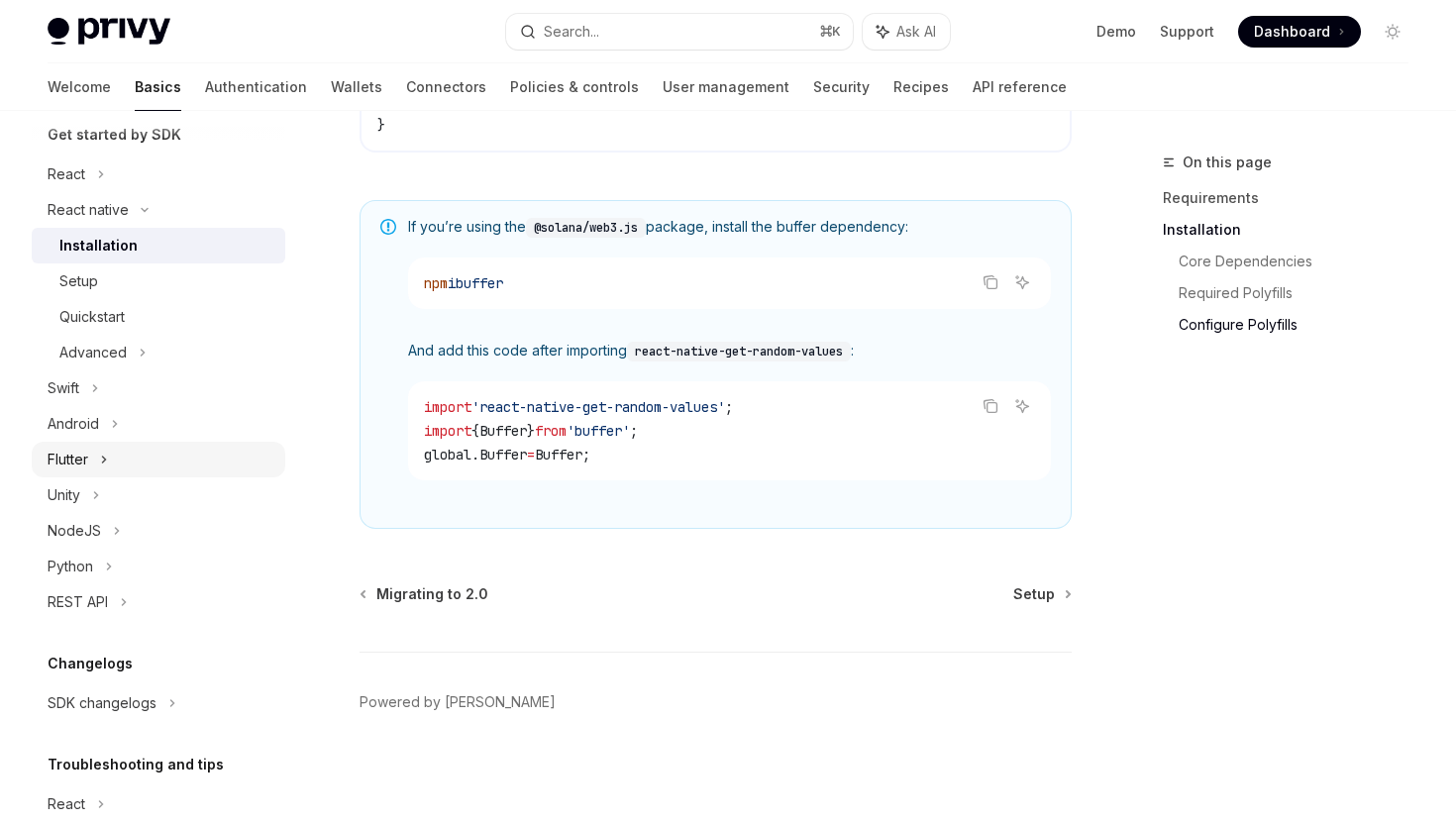 click on "Flutter" at bounding box center [67, 460] 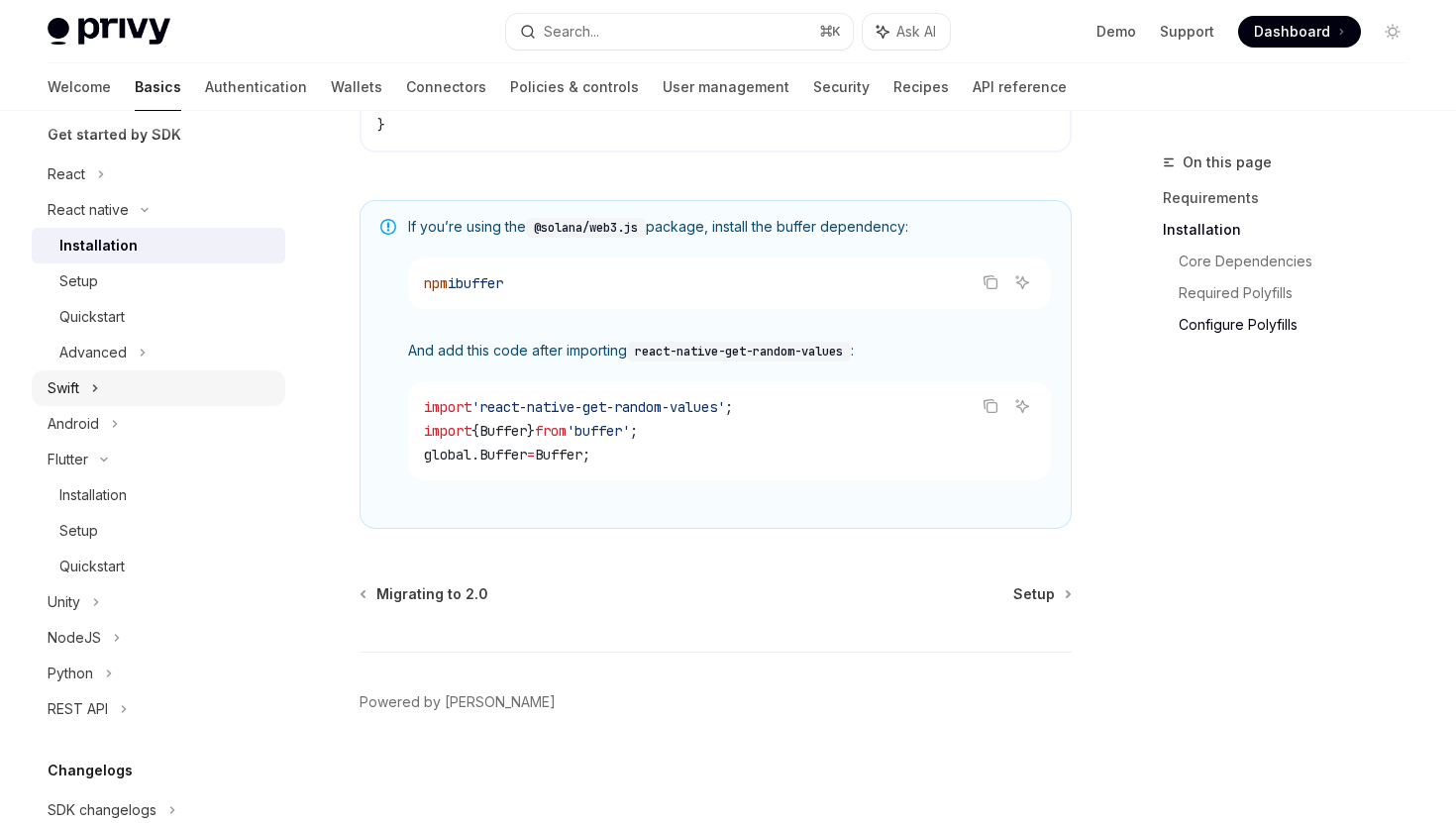 type on "*" 